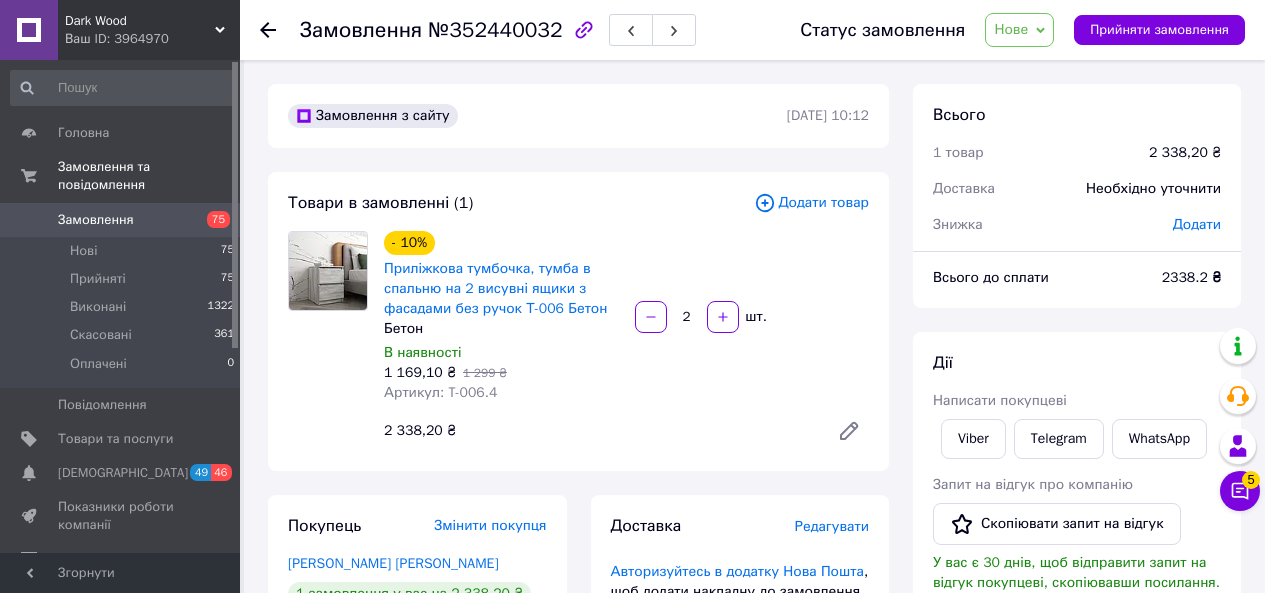 scroll, scrollTop: 320, scrollLeft: 0, axis: vertical 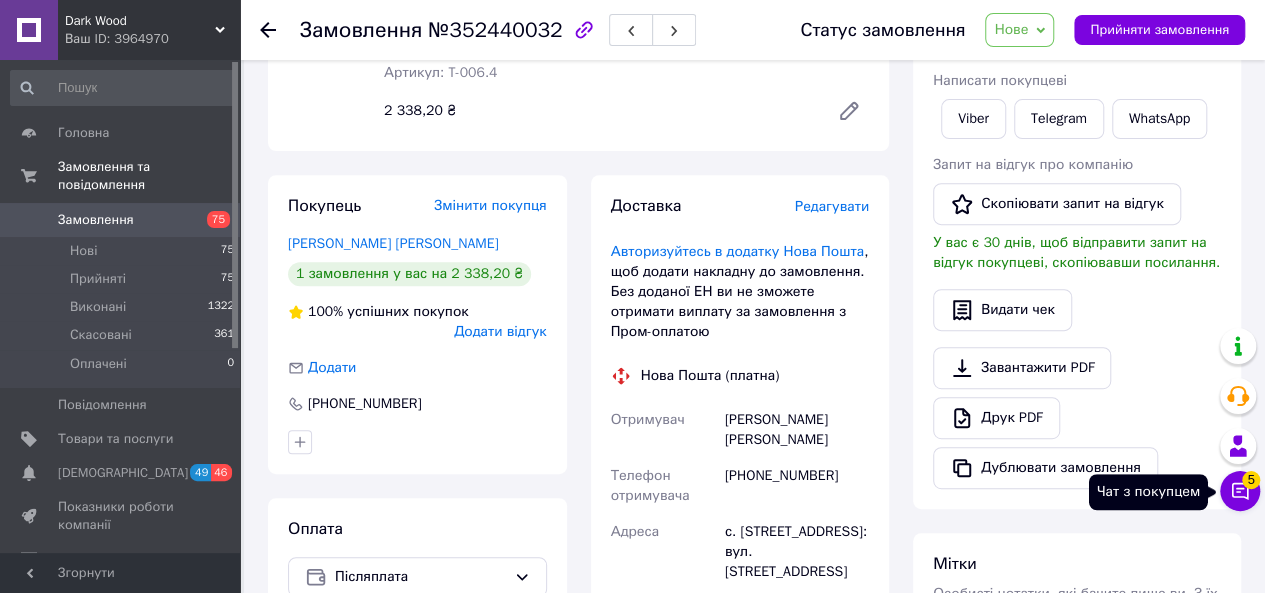click 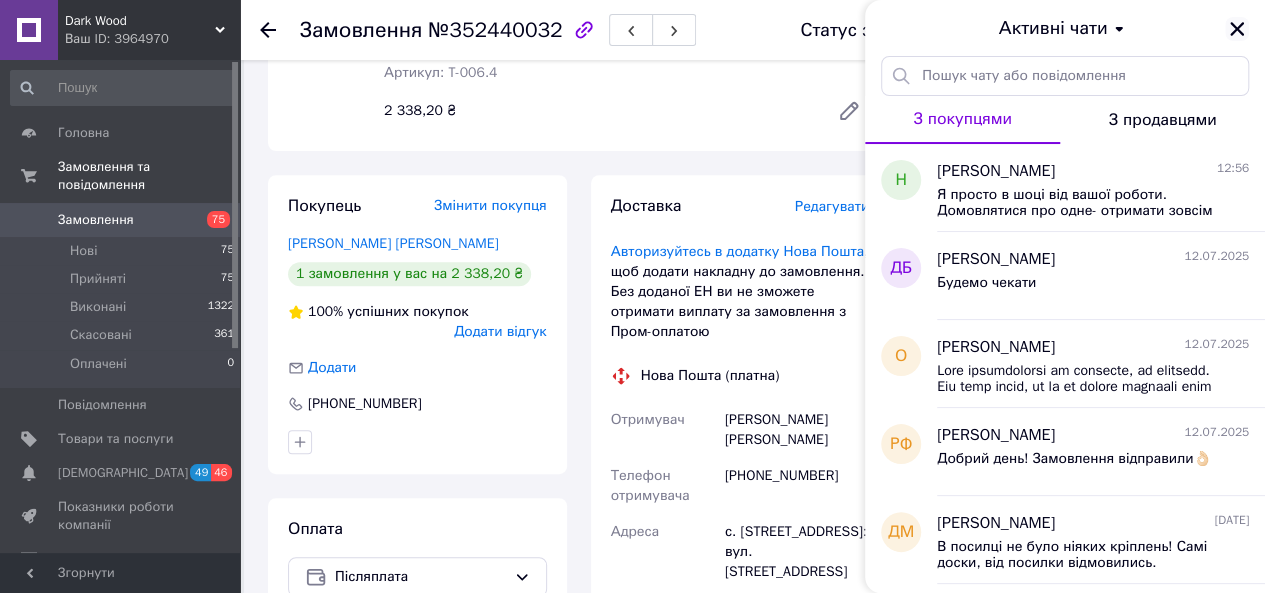click at bounding box center (1237, 29) 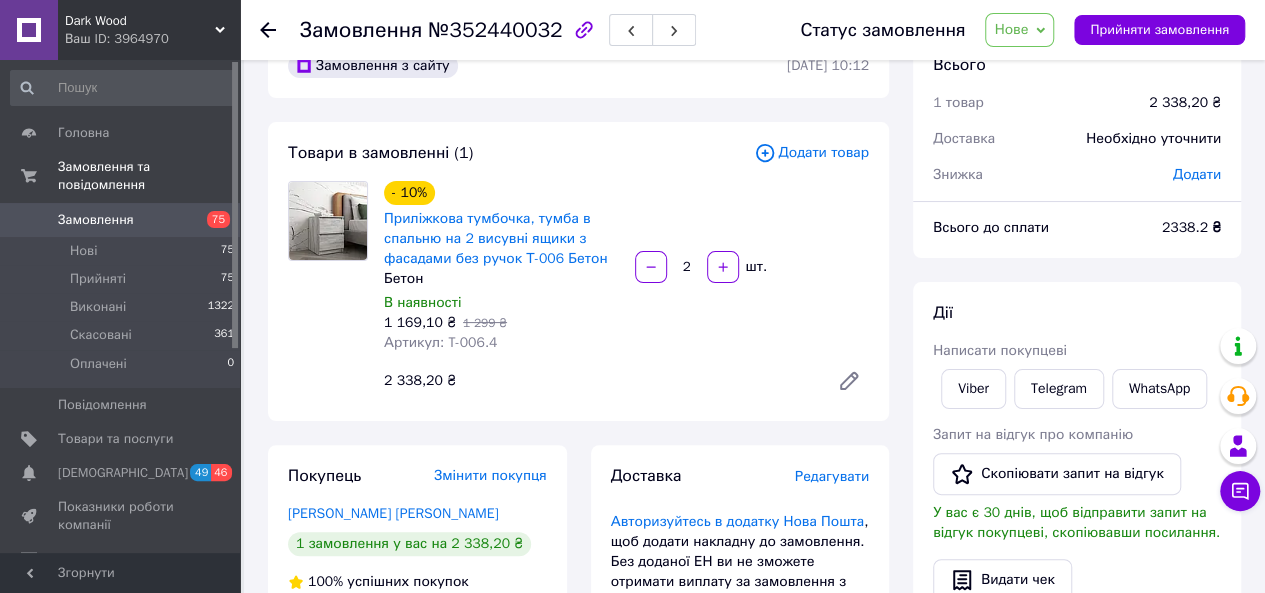 scroll, scrollTop: 0, scrollLeft: 0, axis: both 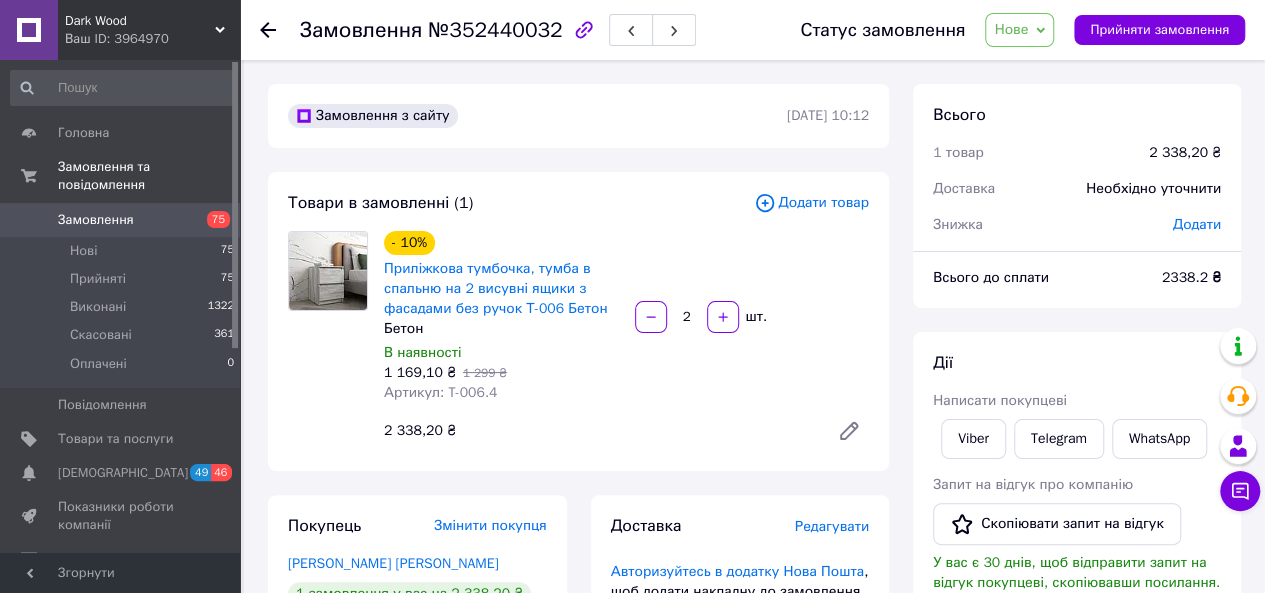 click on "Замовлення" at bounding box center [121, 220] 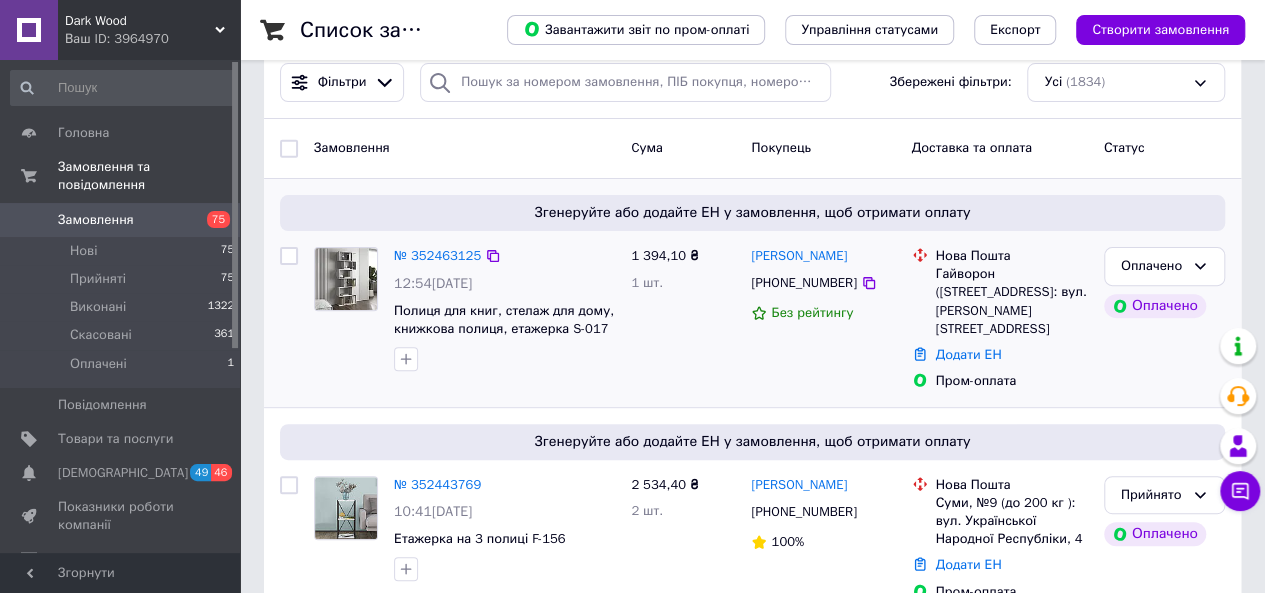 scroll, scrollTop: 196, scrollLeft: 0, axis: vertical 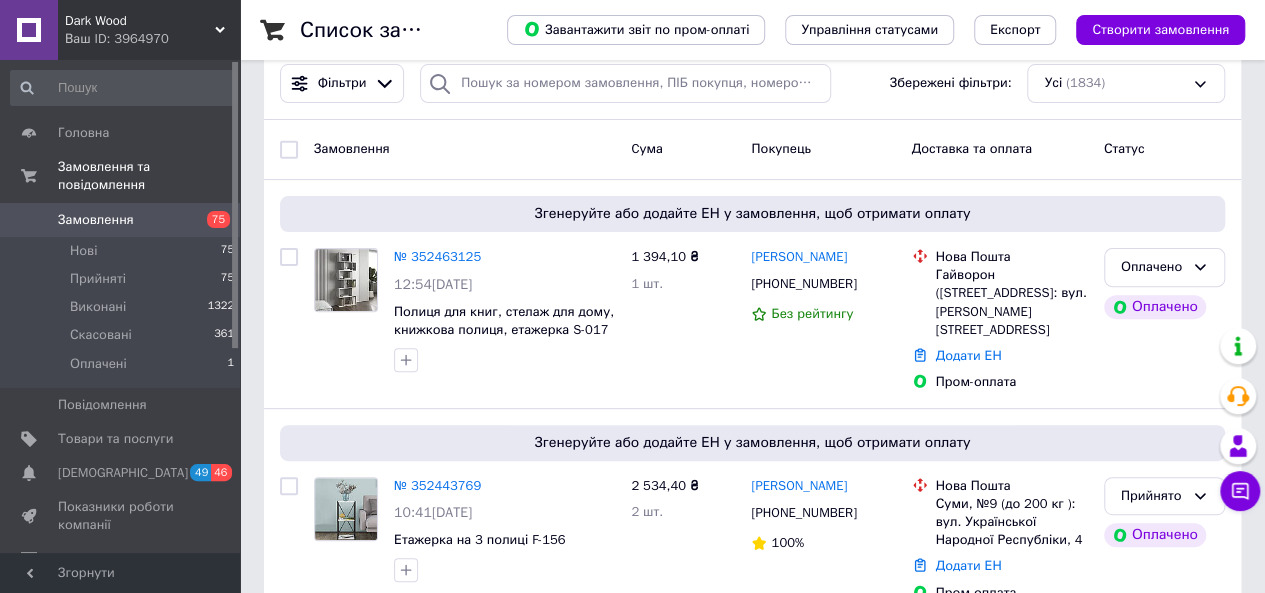 click on "Відгуки" at bounding box center (123, 560) 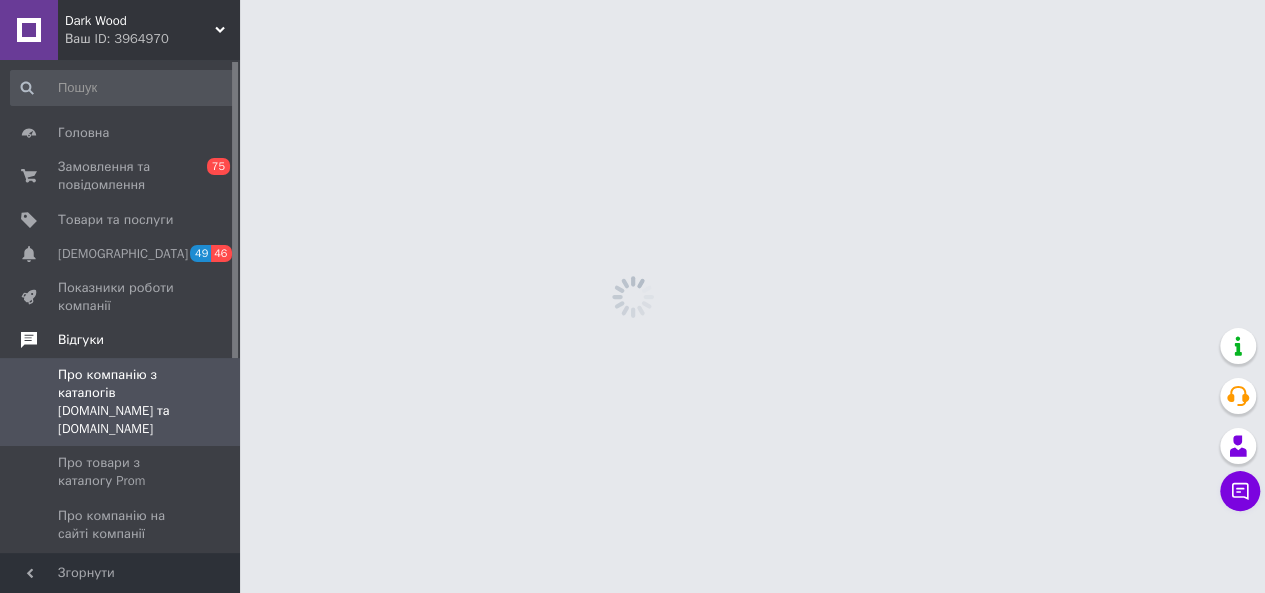 scroll, scrollTop: 0, scrollLeft: 0, axis: both 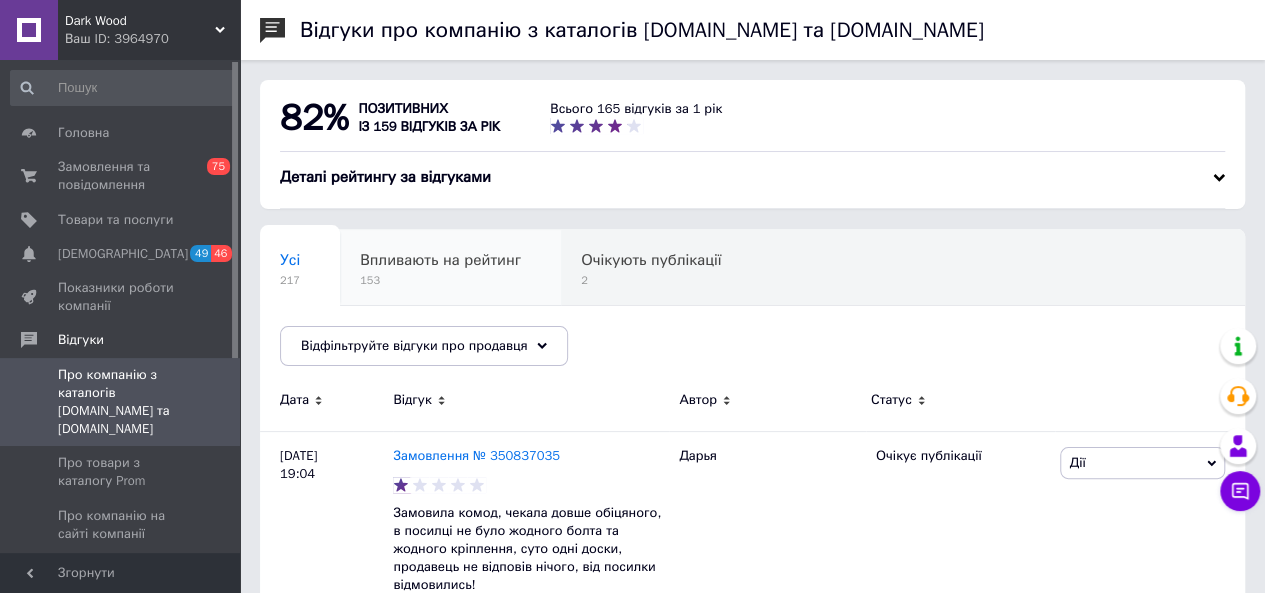 click on "Впливають на рейтинг" at bounding box center (440, 260) 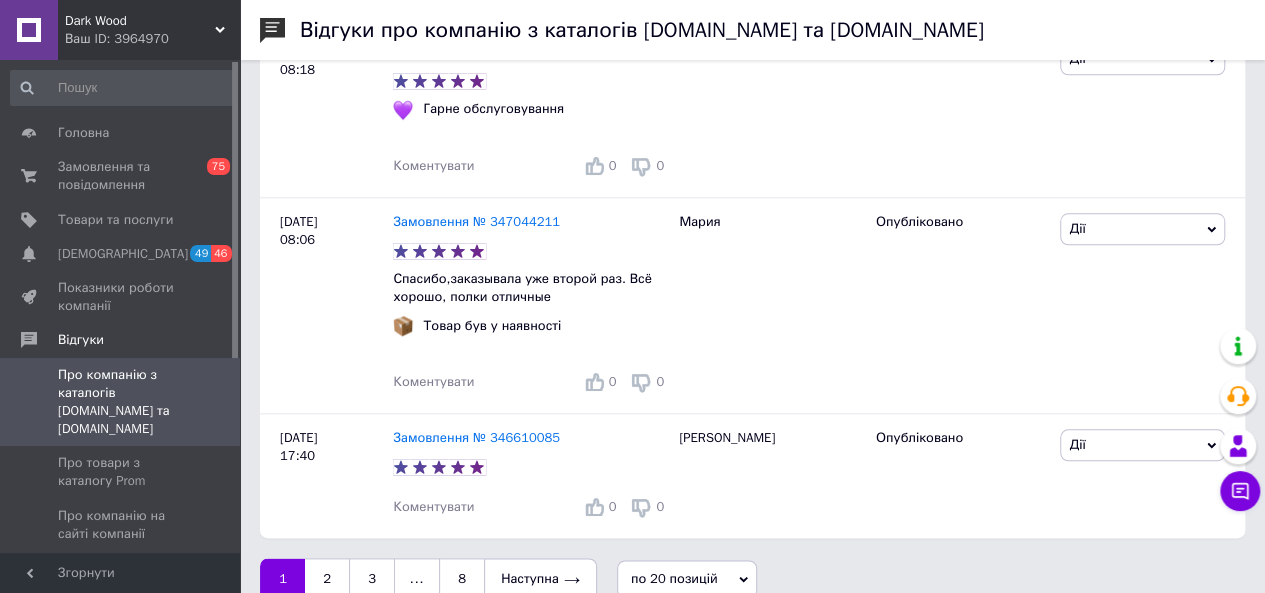 scroll, scrollTop: 4702, scrollLeft: 0, axis: vertical 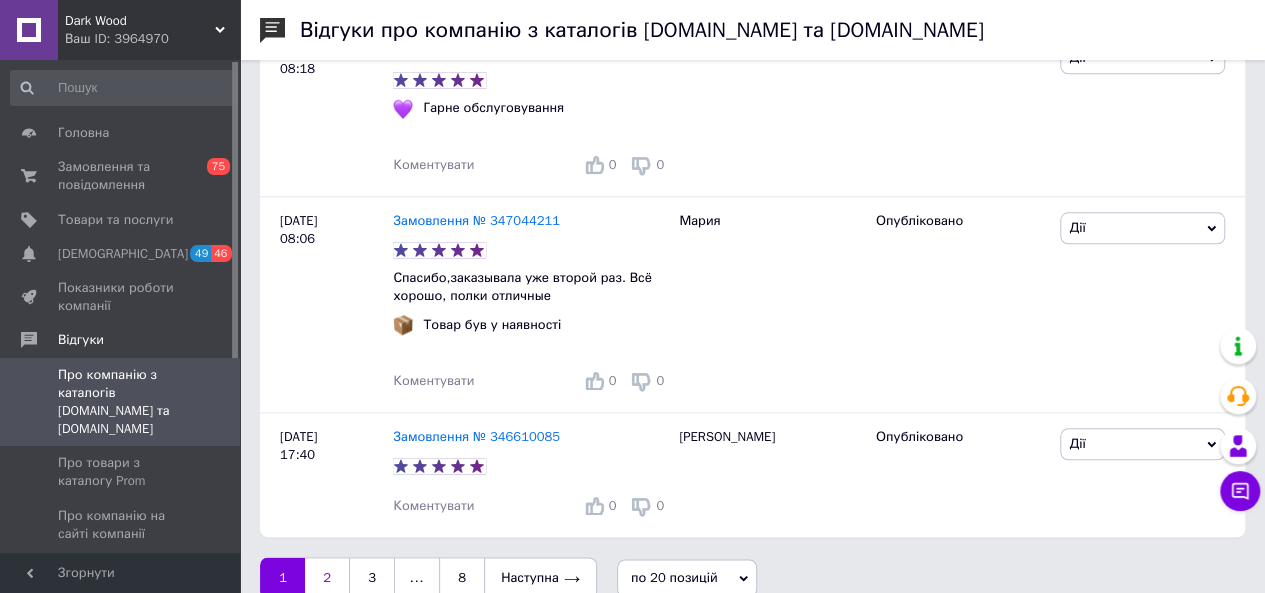 click on "2" at bounding box center [327, 578] 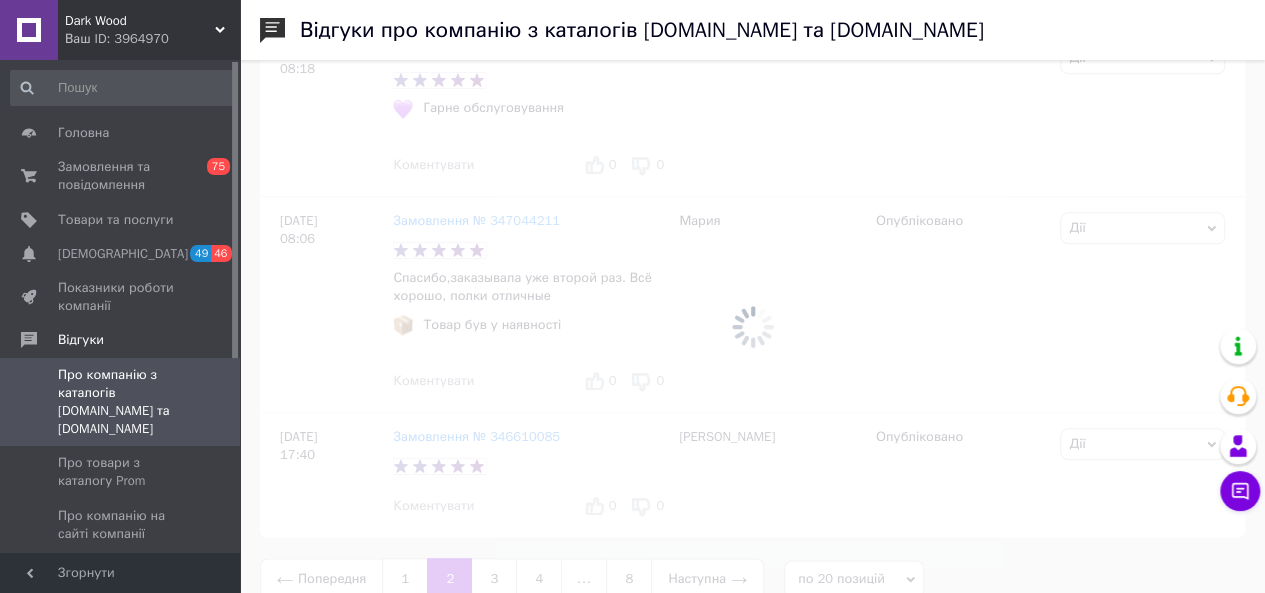 scroll, scrollTop: 0, scrollLeft: 0, axis: both 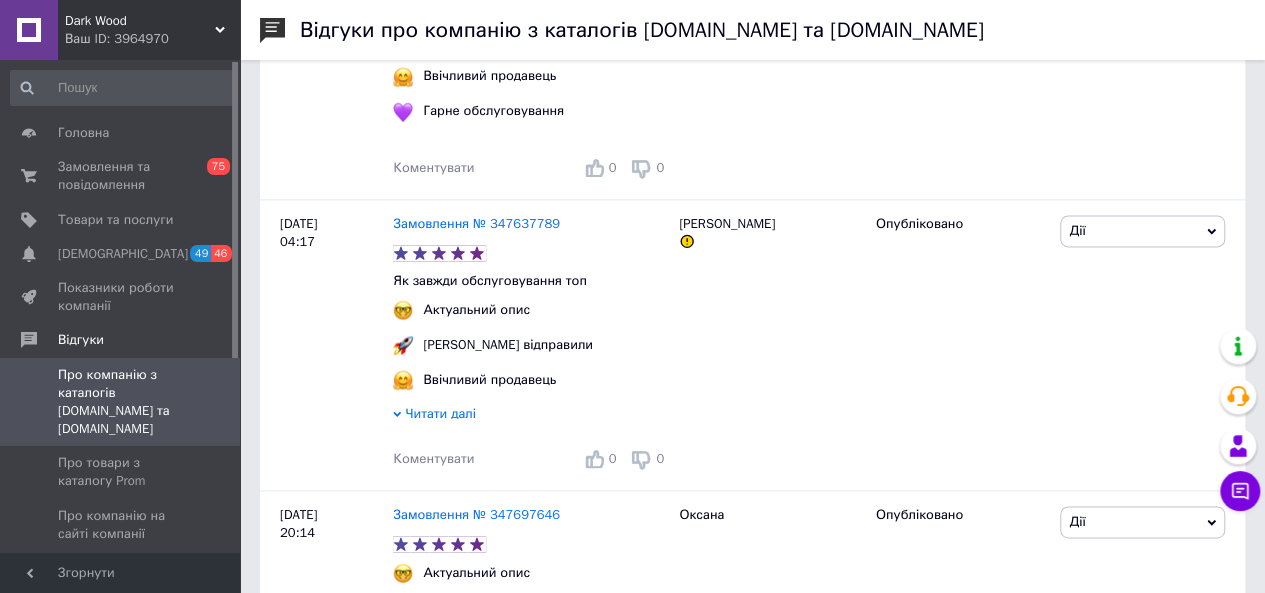 click on "Читати далі" at bounding box center [531, 416] 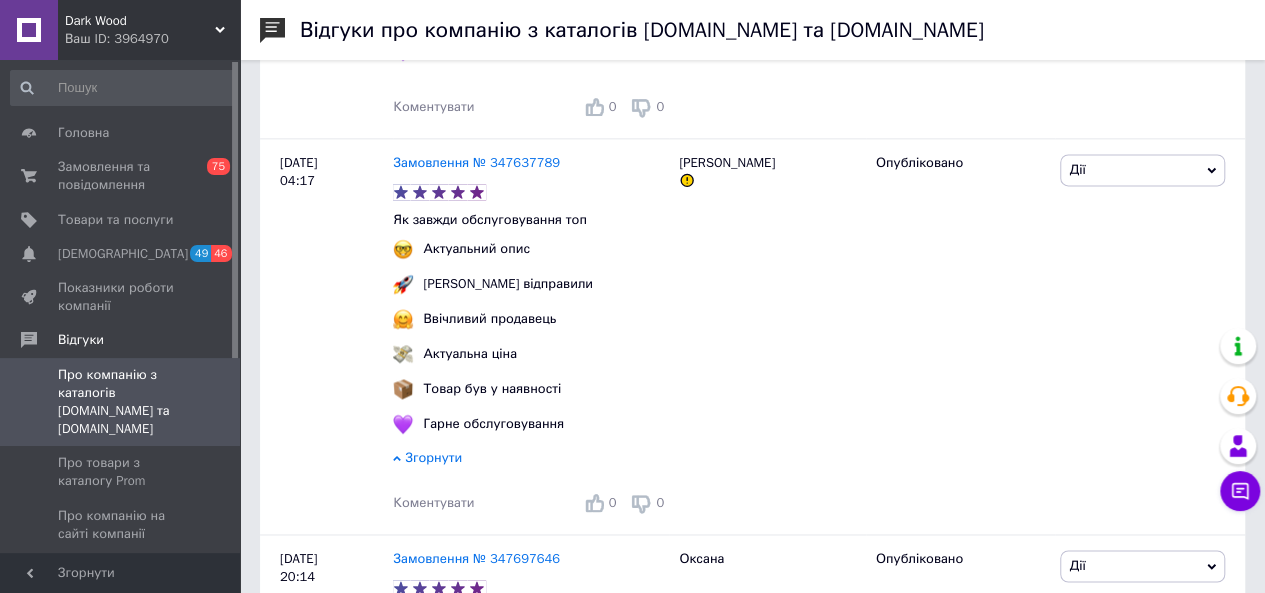 scroll, scrollTop: 1277, scrollLeft: 0, axis: vertical 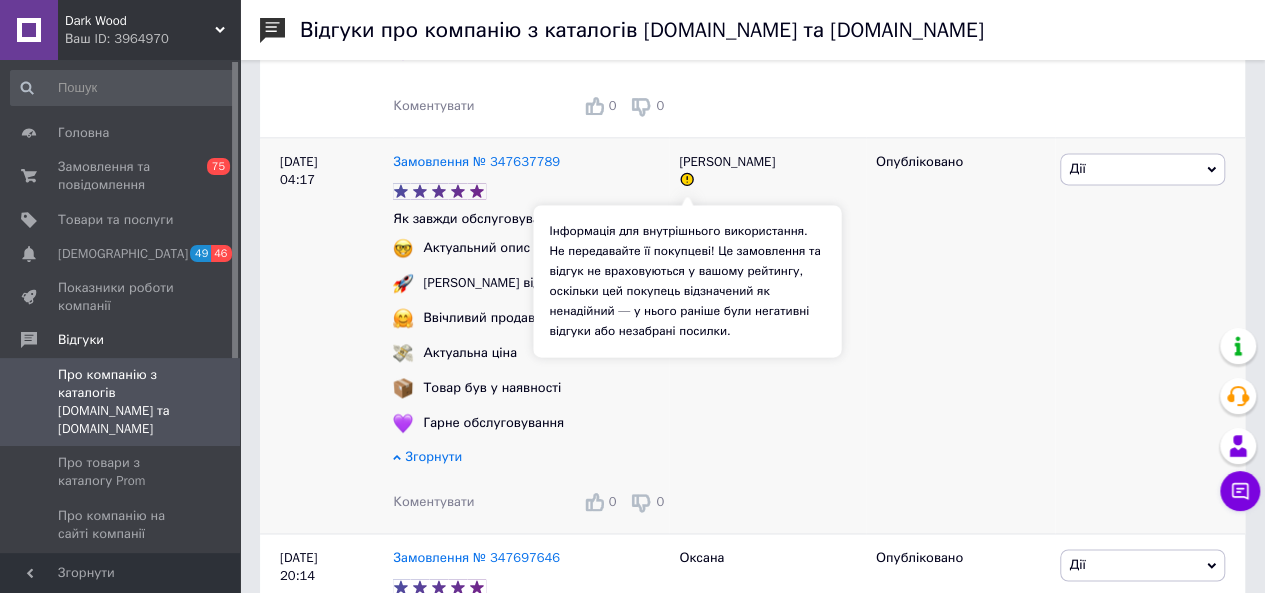 click 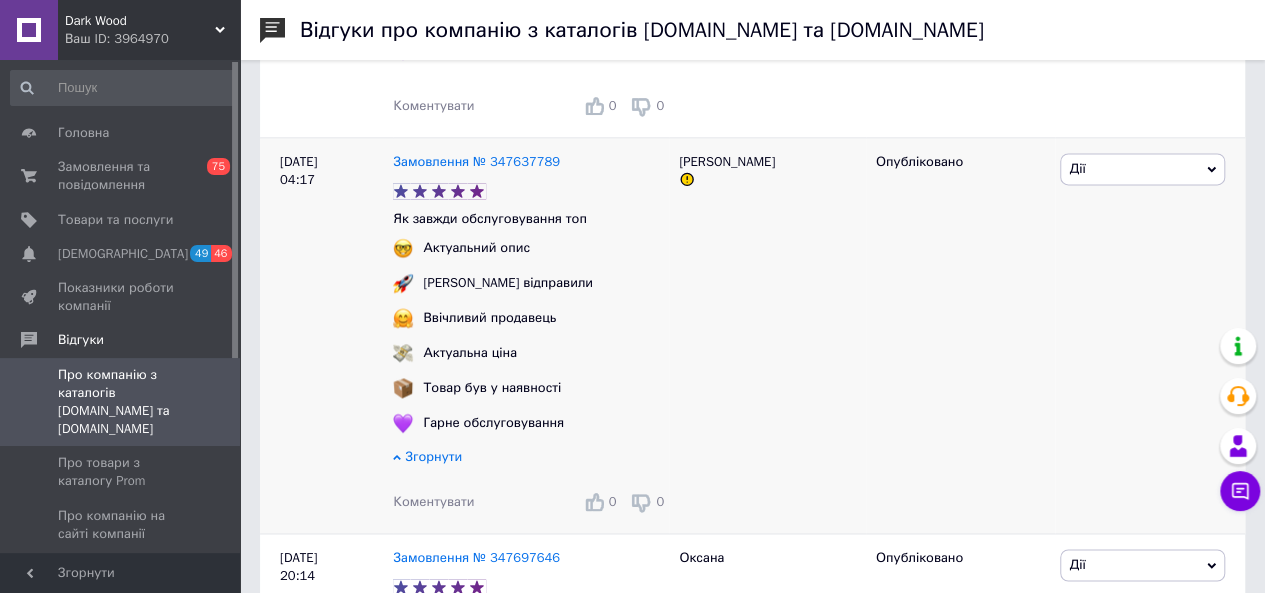 click on "Сергій" at bounding box center [767, 335] 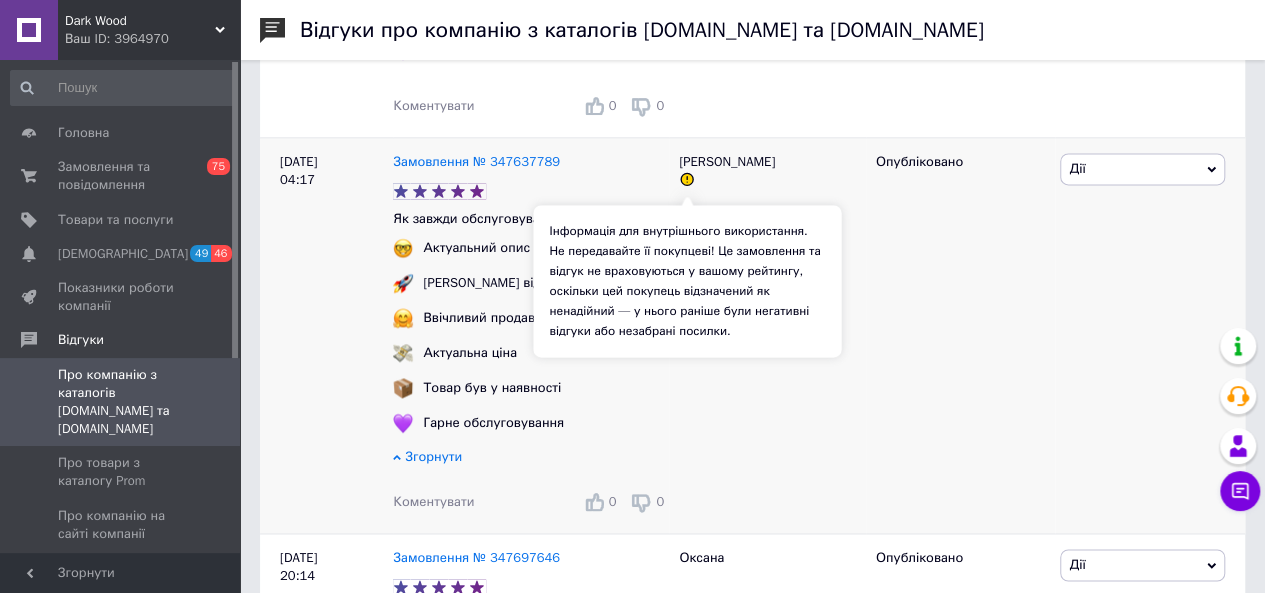 click 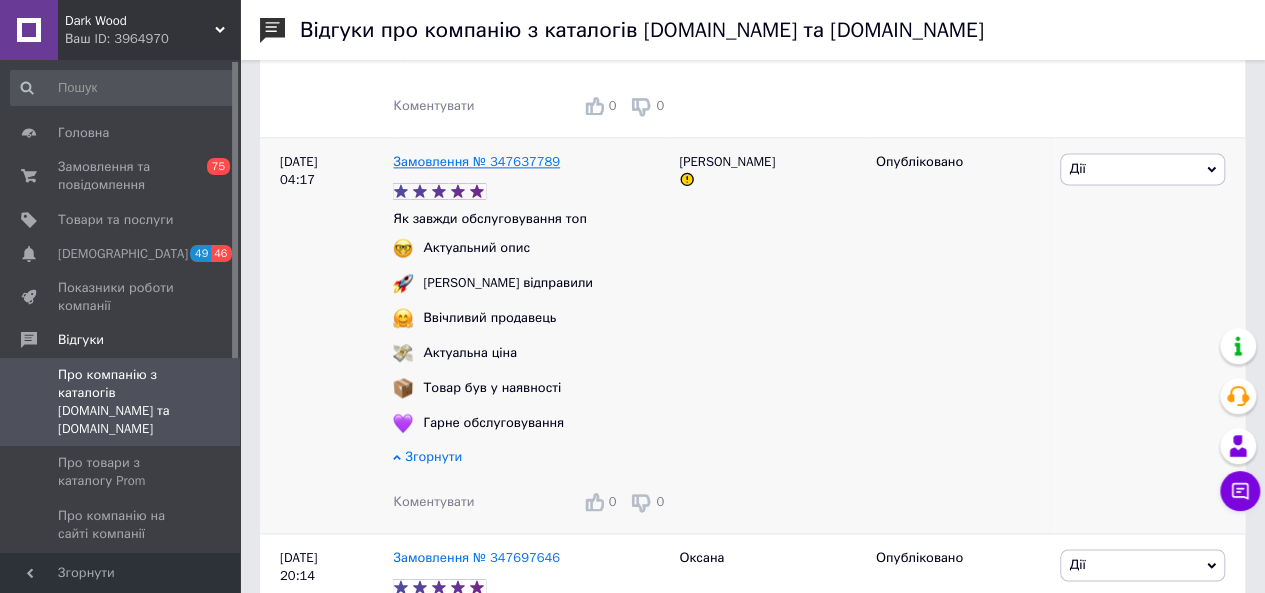 click on "Замовлення № 347637789" at bounding box center [476, 161] 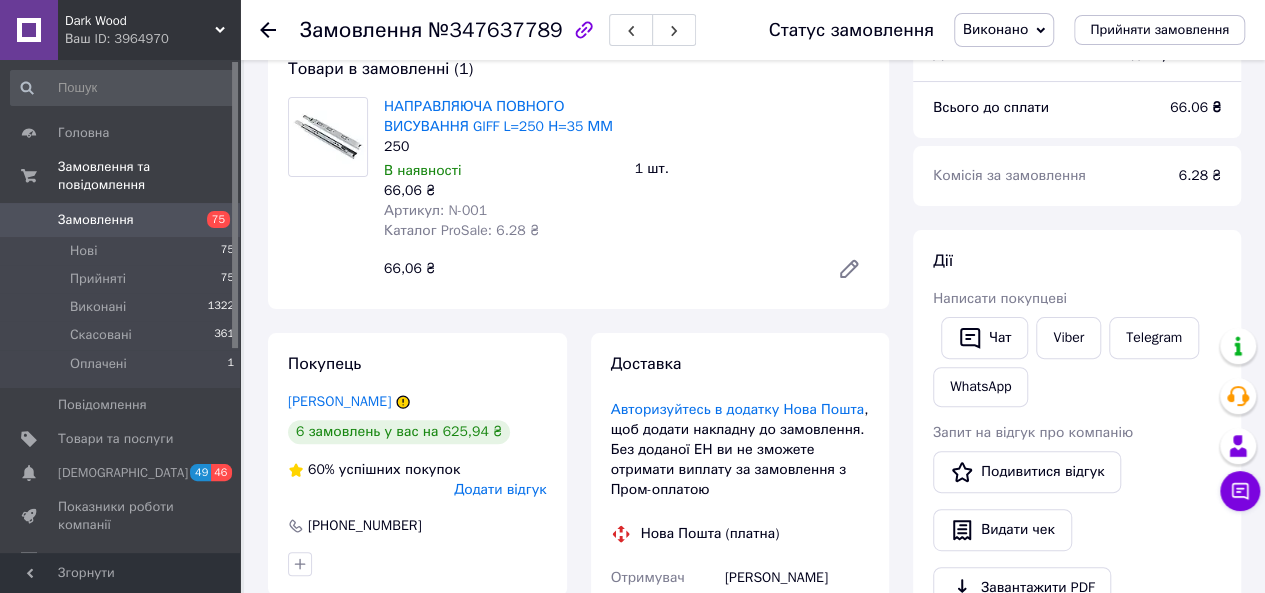 scroll, scrollTop: 138, scrollLeft: 0, axis: vertical 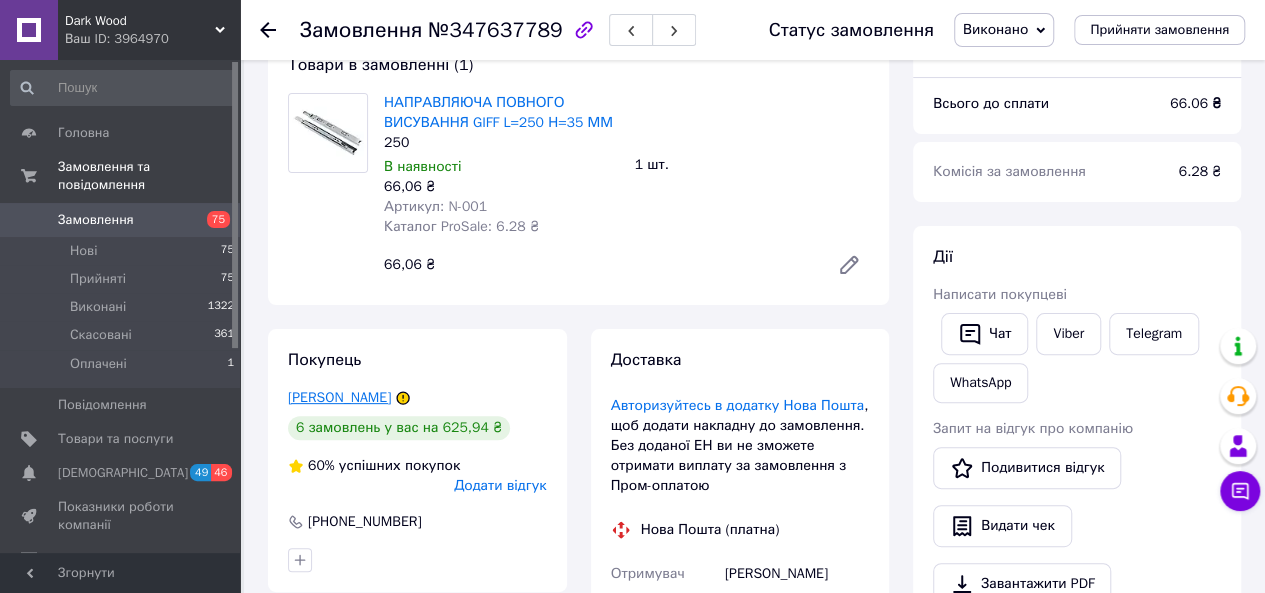 click on "Скрипій Сиргій" at bounding box center (339, 397) 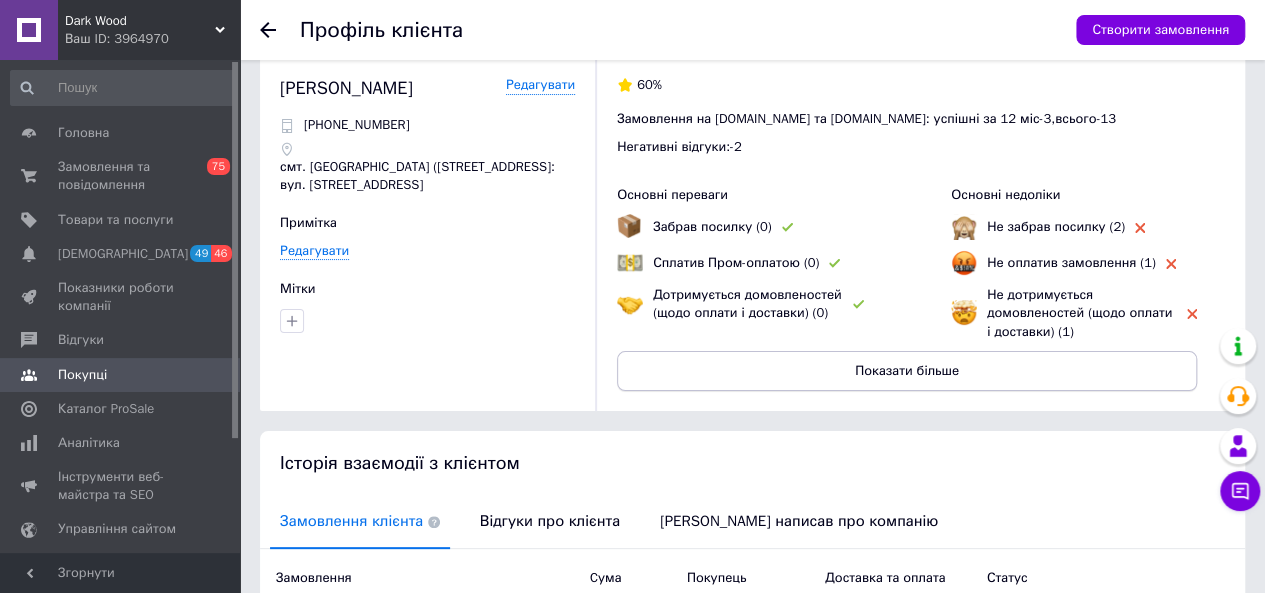 scroll, scrollTop: 0, scrollLeft: 0, axis: both 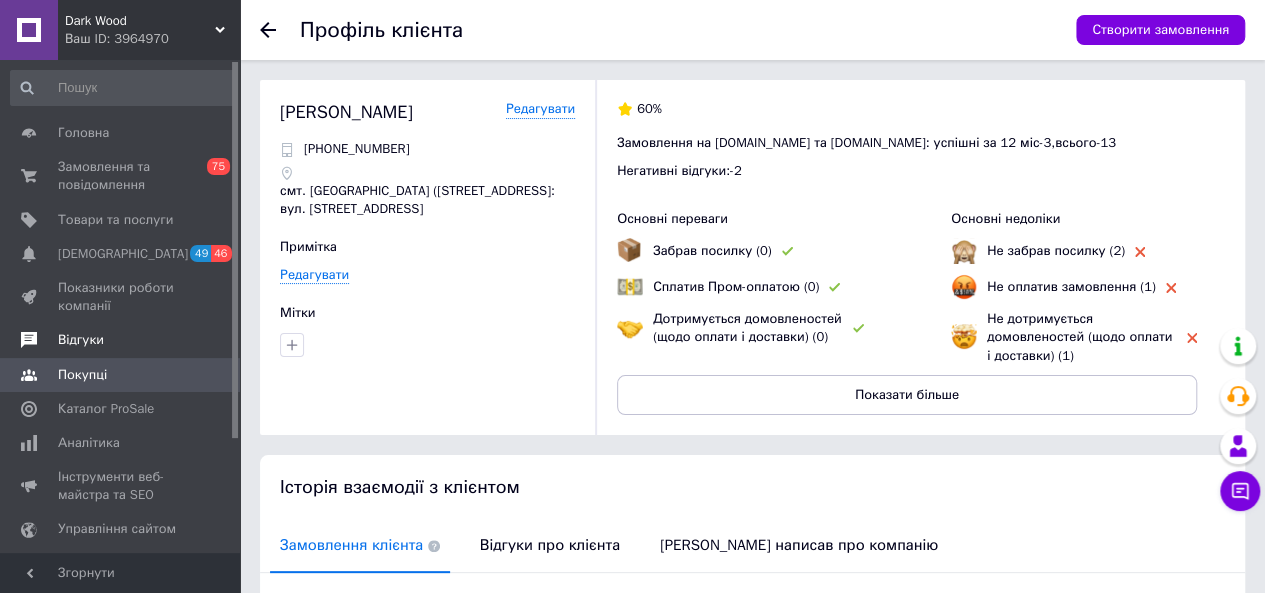 click on "Відгуки" at bounding box center (121, 340) 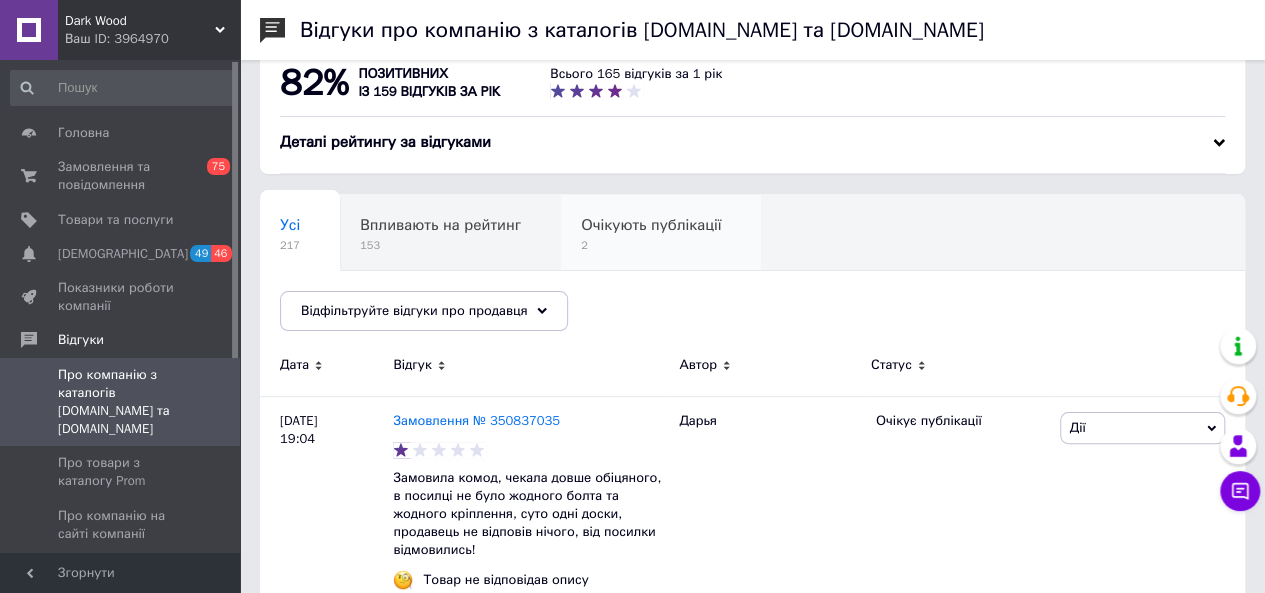 scroll, scrollTop: 0, scrollLeft: 0, axis: both 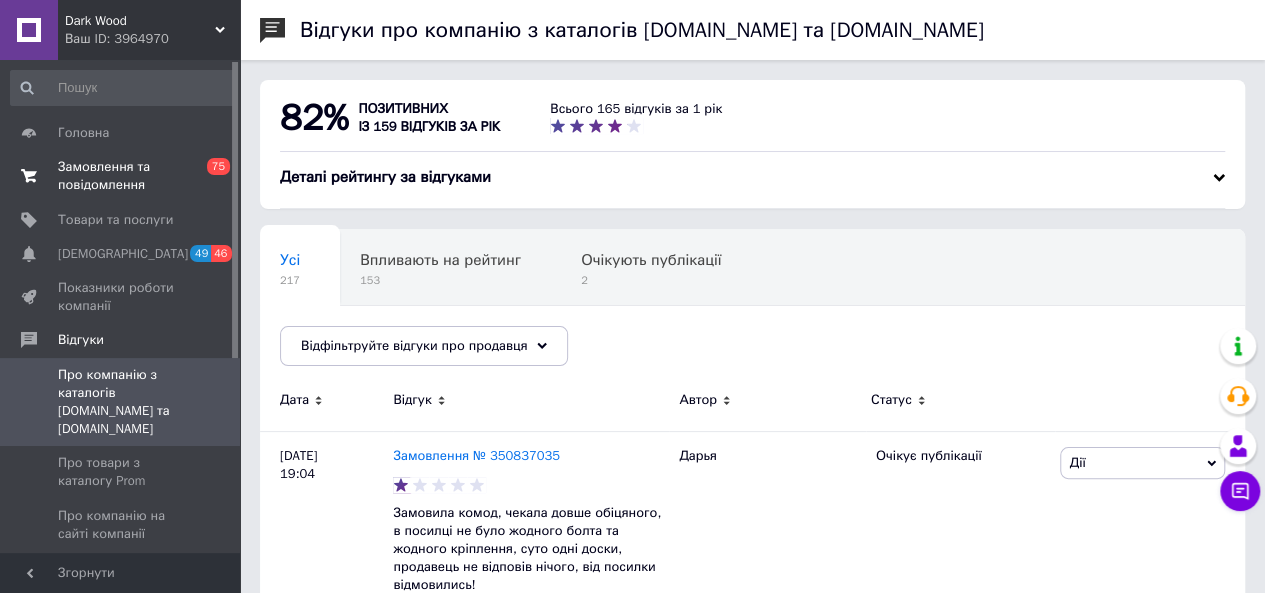 click on "Замовлення та повідомлення" at bounding box center [121, 176] 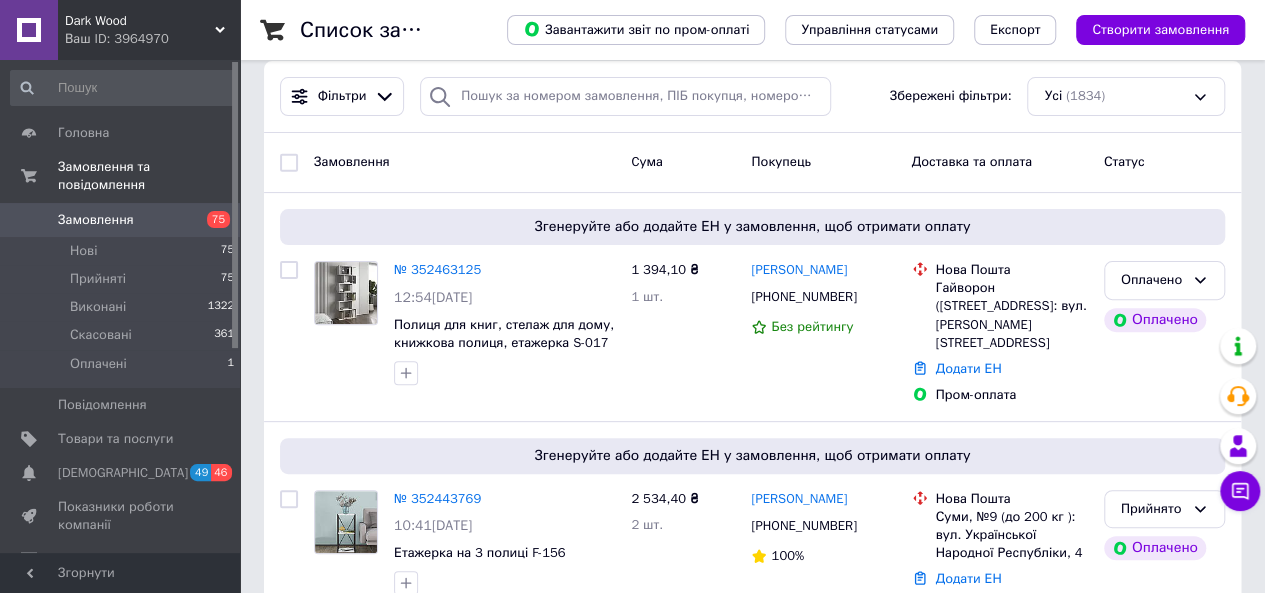 scroll, scrollTop: 174, scrollLeft: 0, axis: vertical 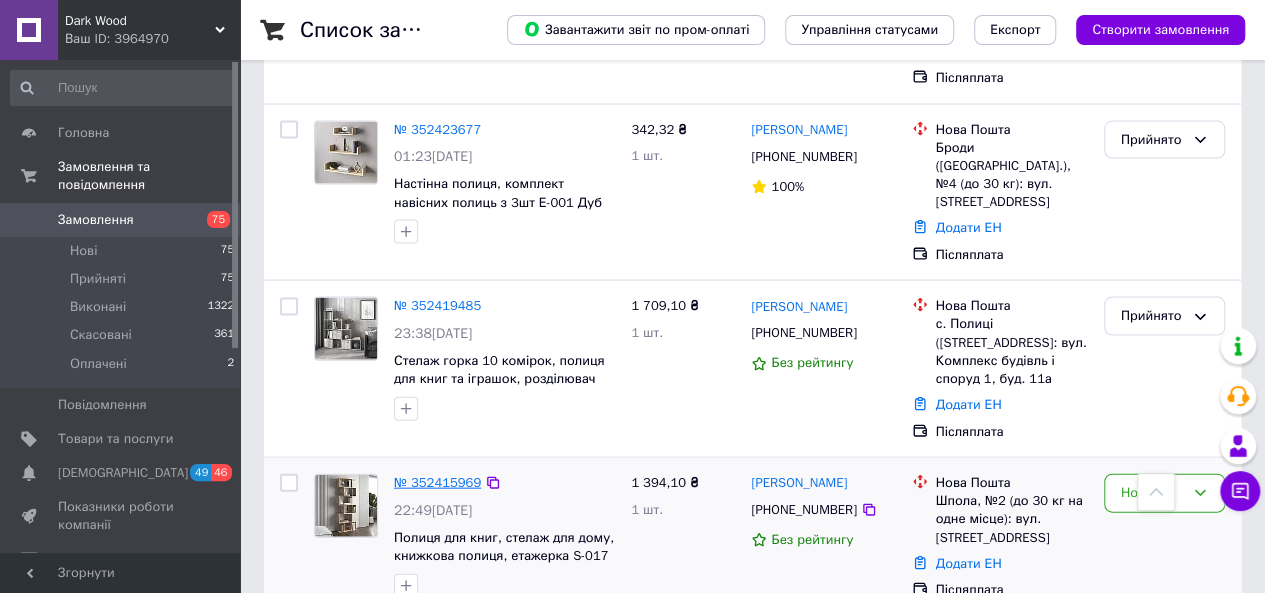 click on "№ 352415969" at bounding box center [437, 482] 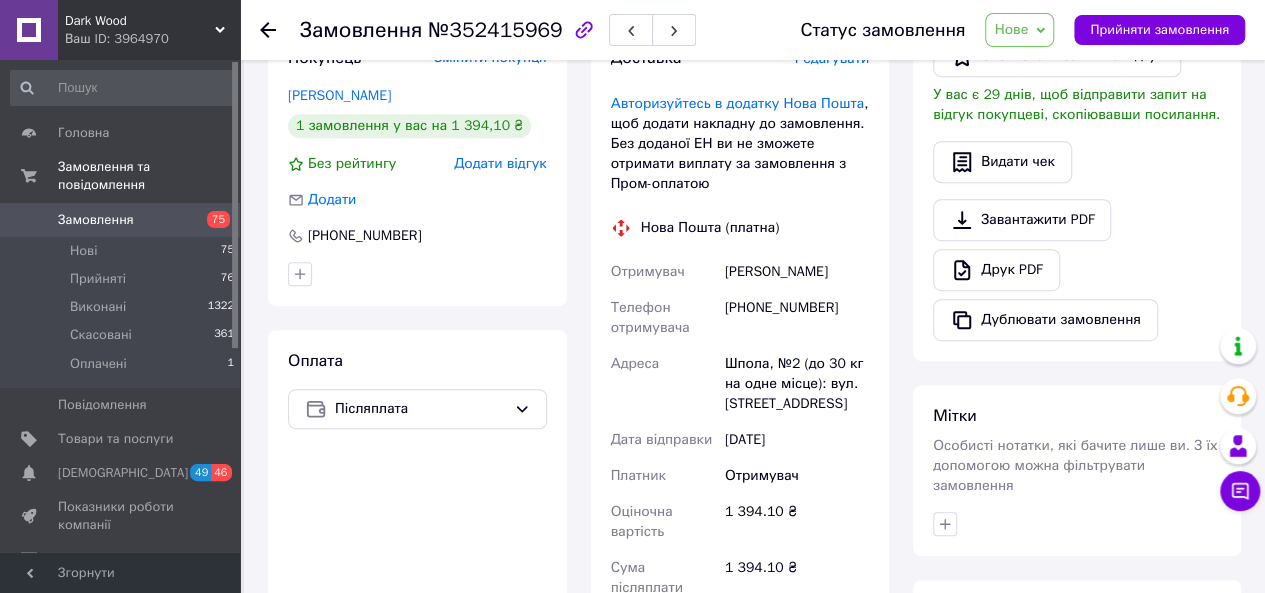 scroll, scrollTop: 472, scrollLeft: 0, axis: vertical 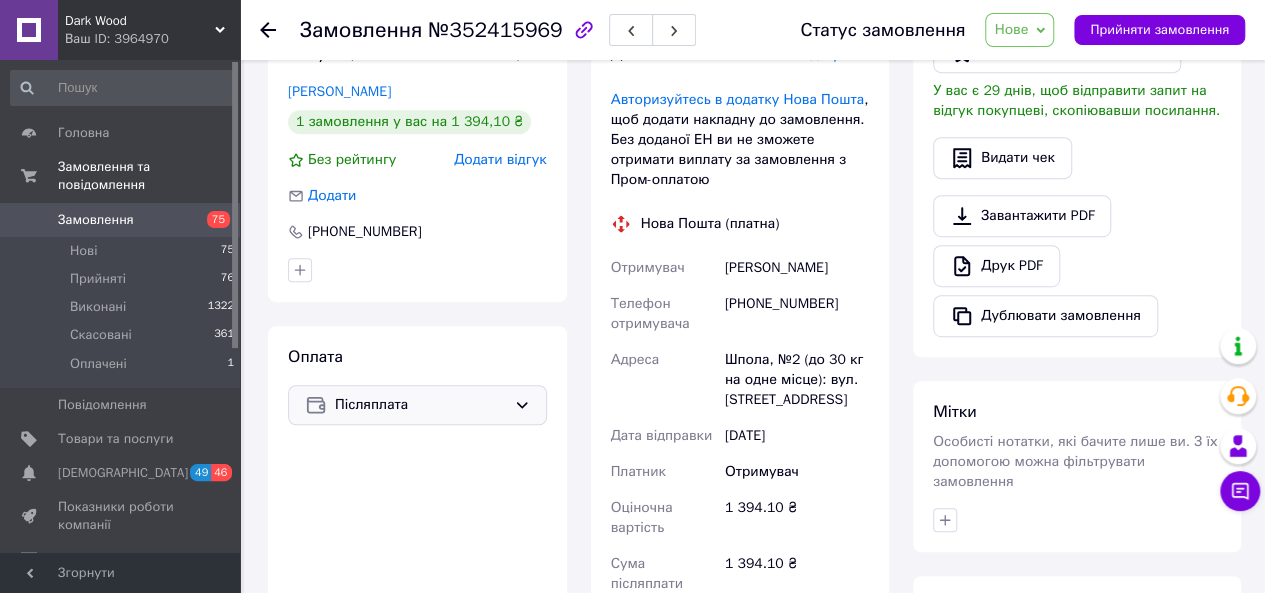 click on "Післяплата" at bounding box center [417, 405] 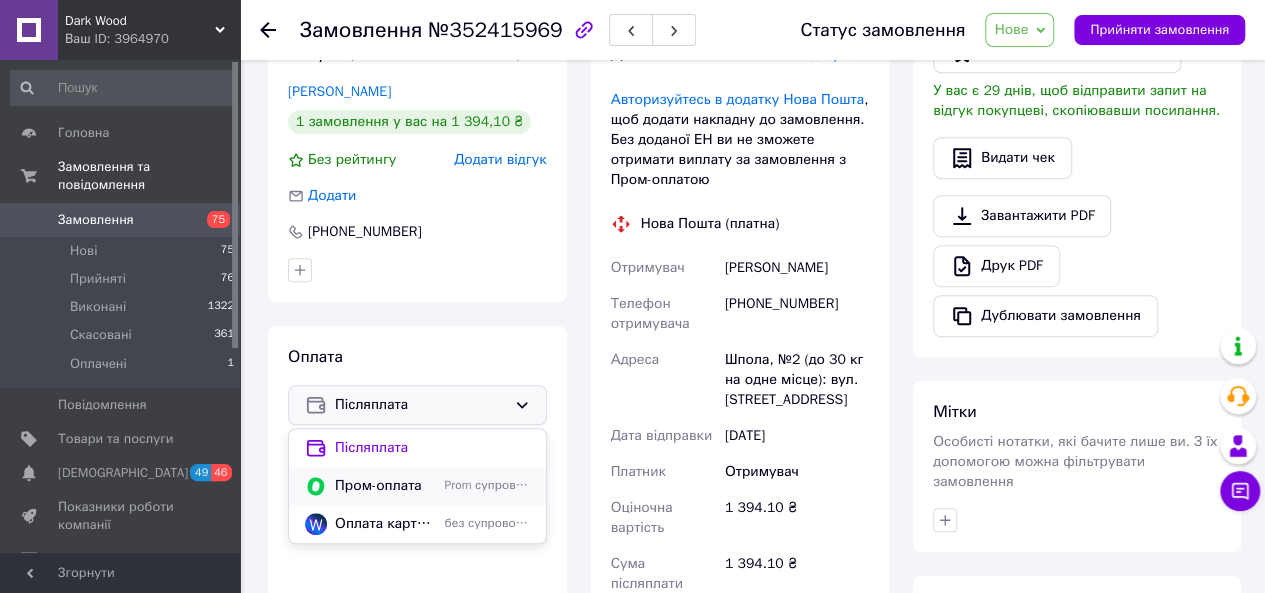 click on "Prom супроводжує покупку" at bounding box center (487, 485) 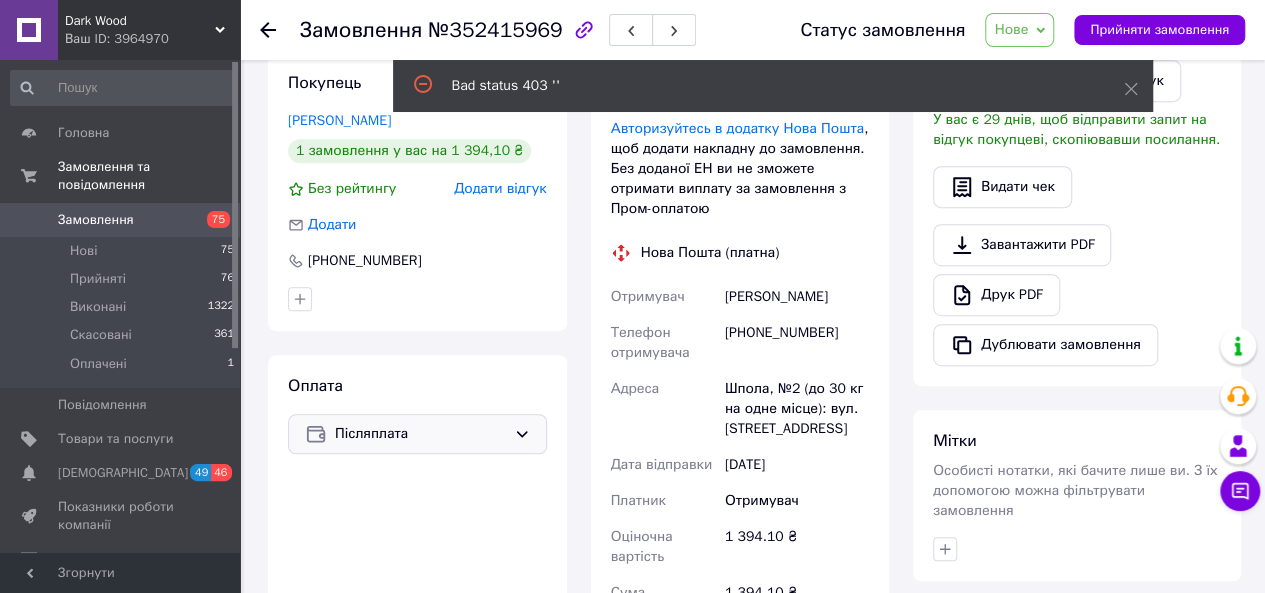 scroll, scrollTop: 442, scrollLeft: 0, axis: vertical 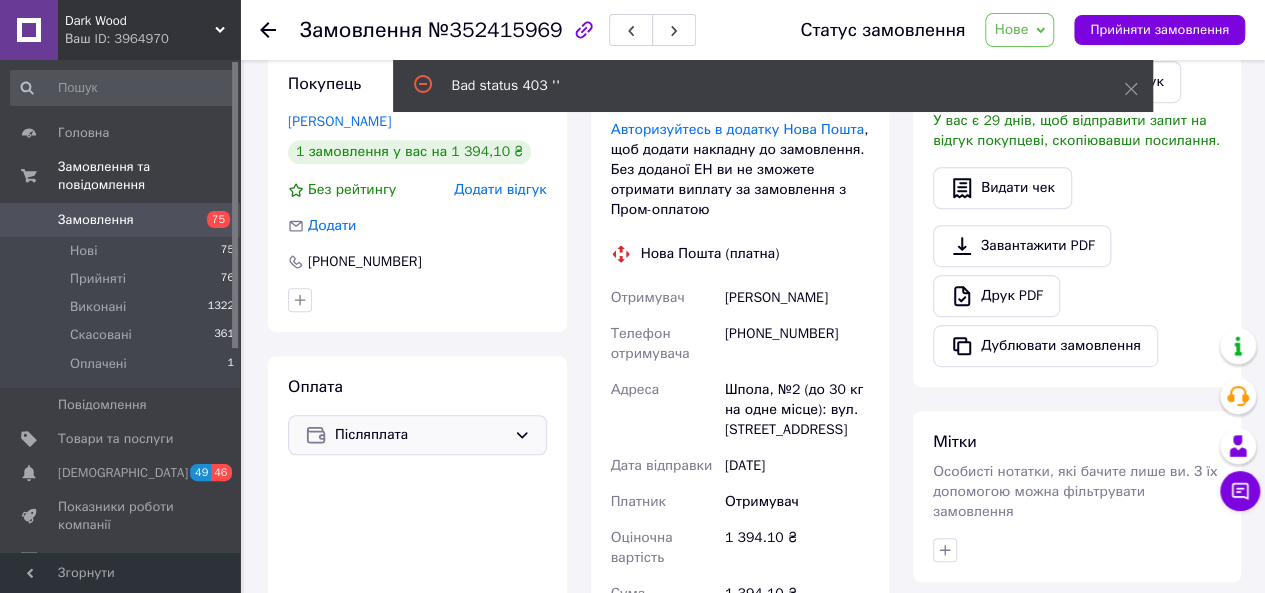 click on "Післяплата" at bounding box center [420, 435] 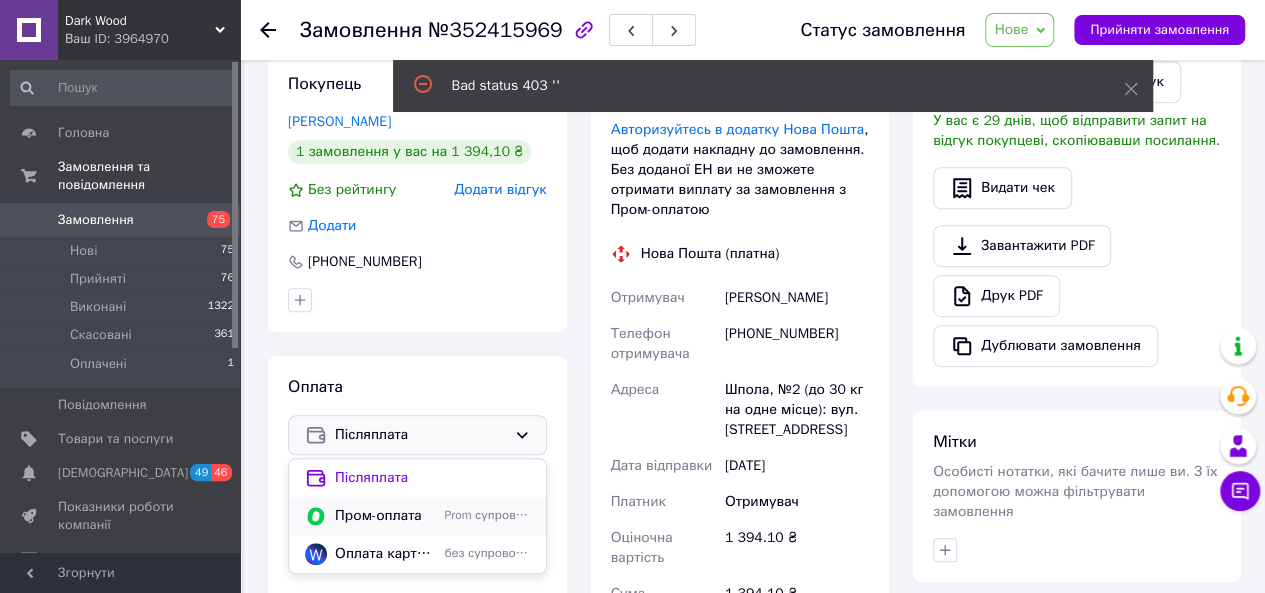 click on "Prom супроводжує покупку" at bounding box center (487, 515) 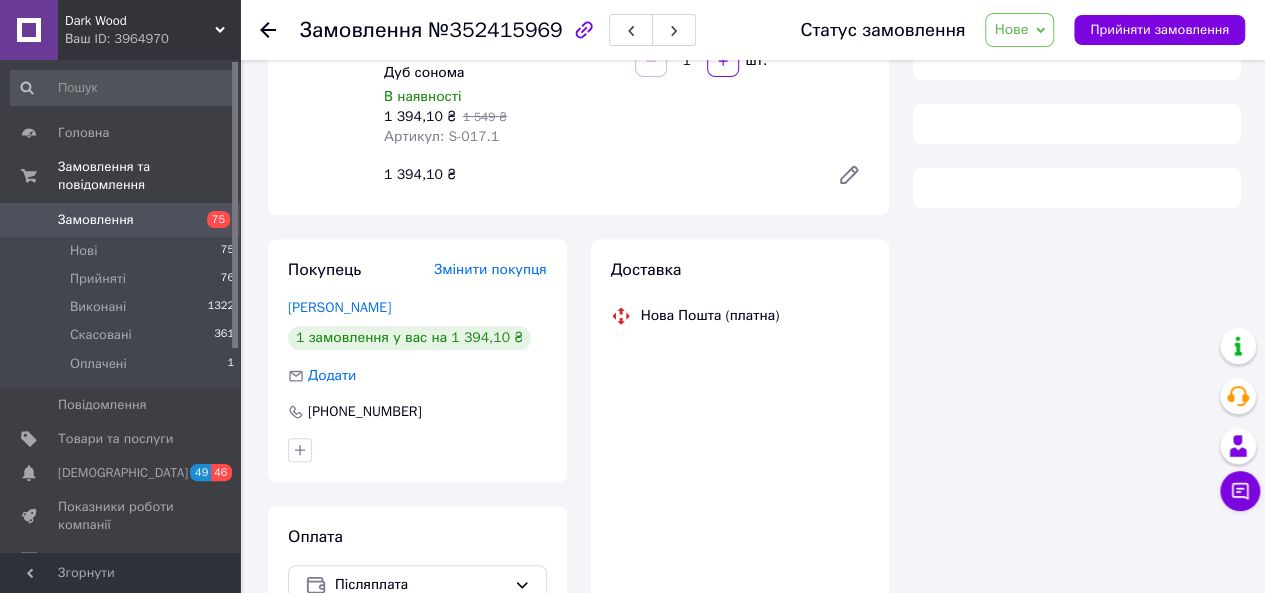 scroll, scrollTop: 377, scrollLeft: 0, axis: vertical 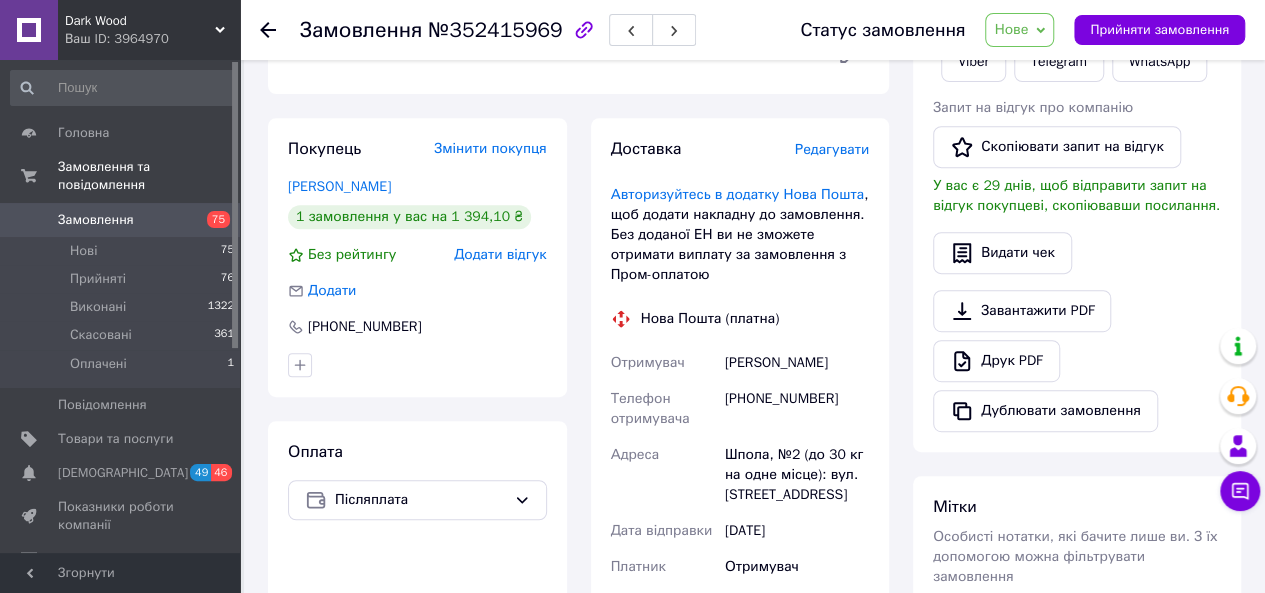 click on "Оплата Післяплата" at bounding box center (417, 633) 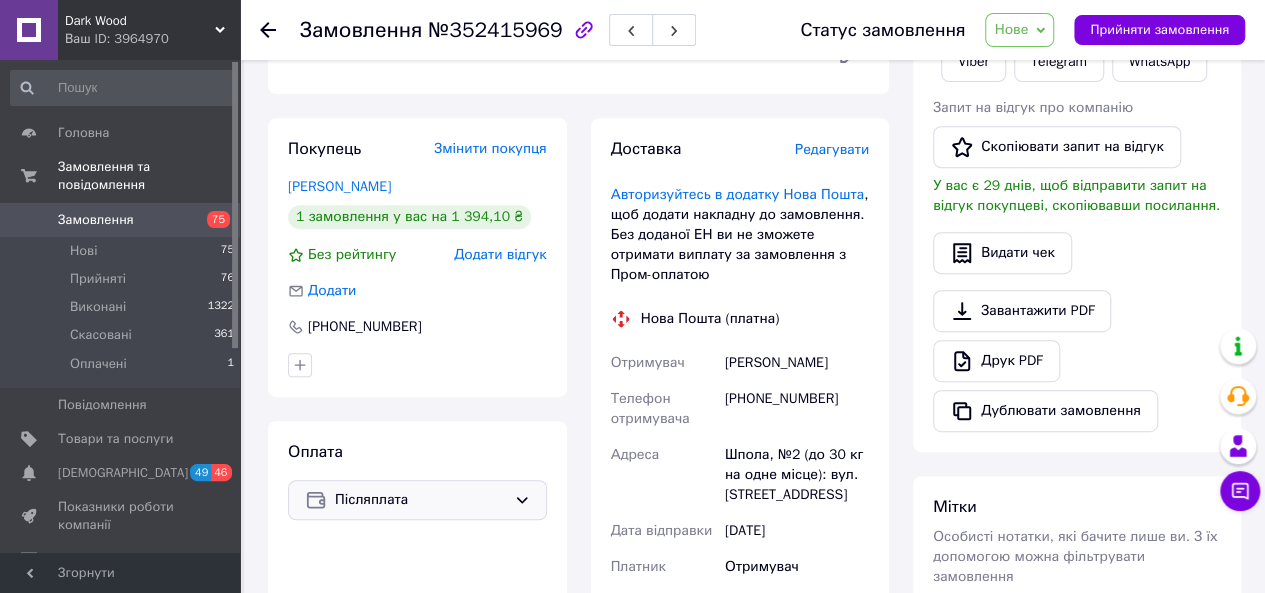 click on "Післяплата" at bounding box center (420, 500) 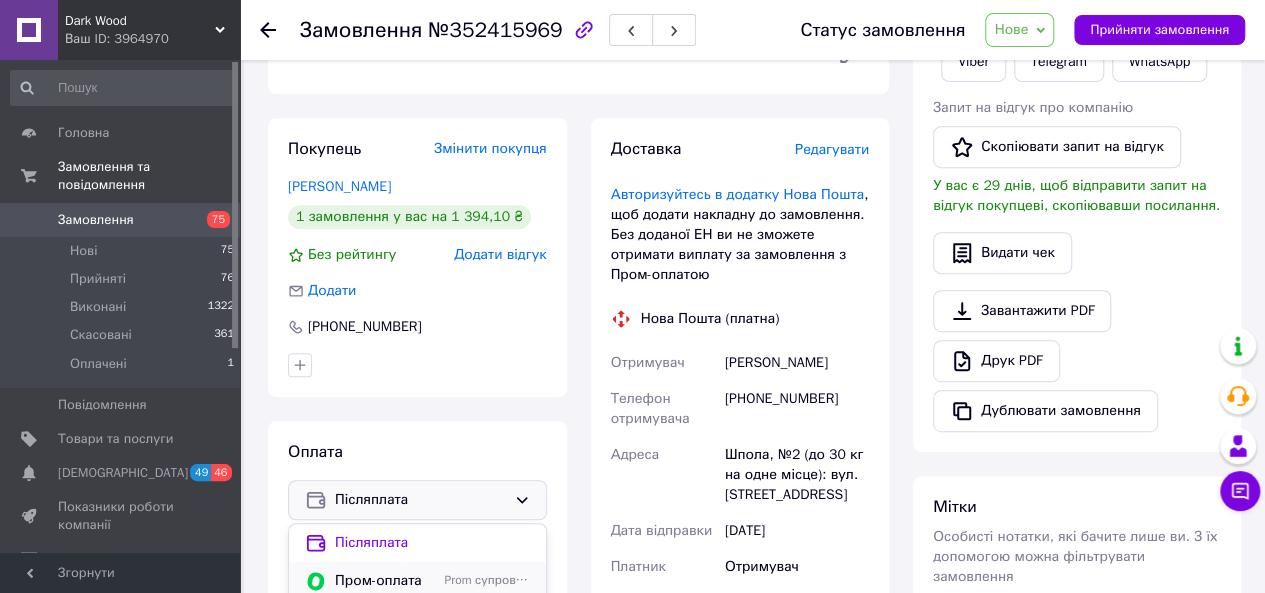 click on "Пром-оплата Prom супроводжує покупку" at bounding box center (417, 581) 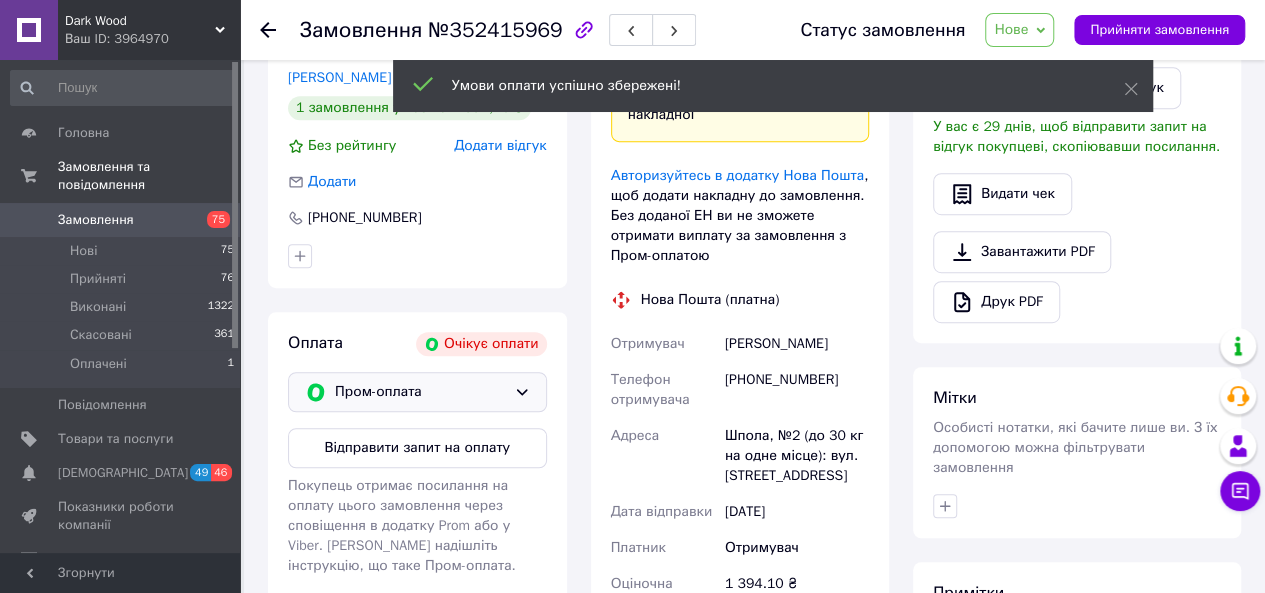 scroll, scrollTop: 491, scrollLeft: 0, axis: vertical 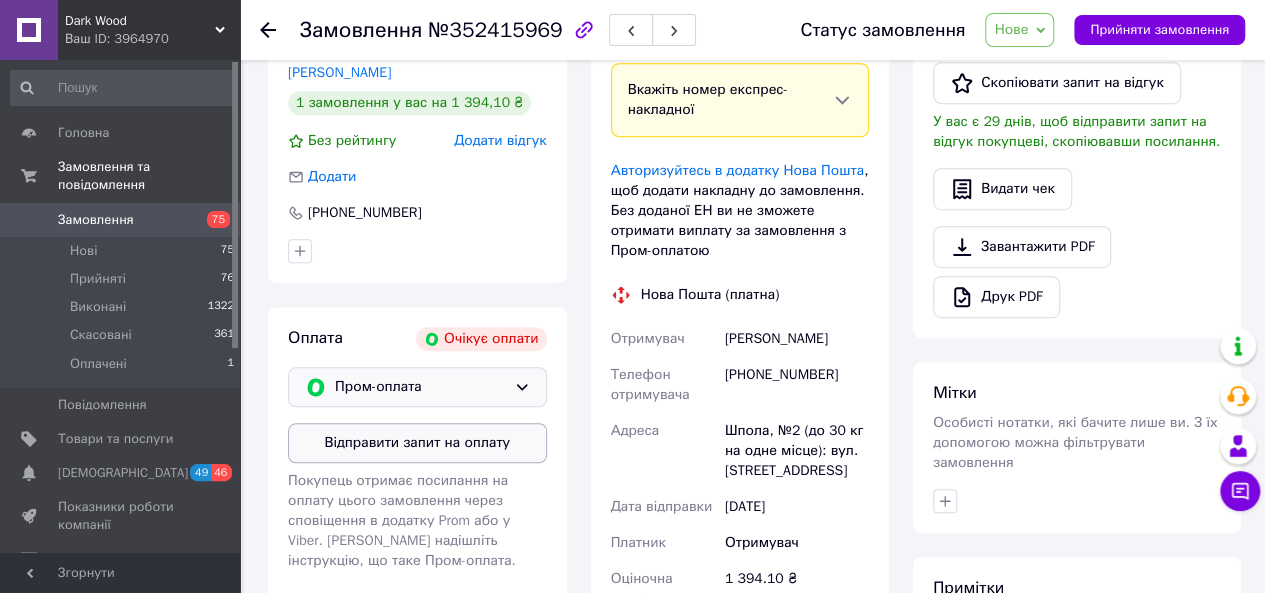 click on "Відправити запит на оплату" at bounding box center (417, 443) 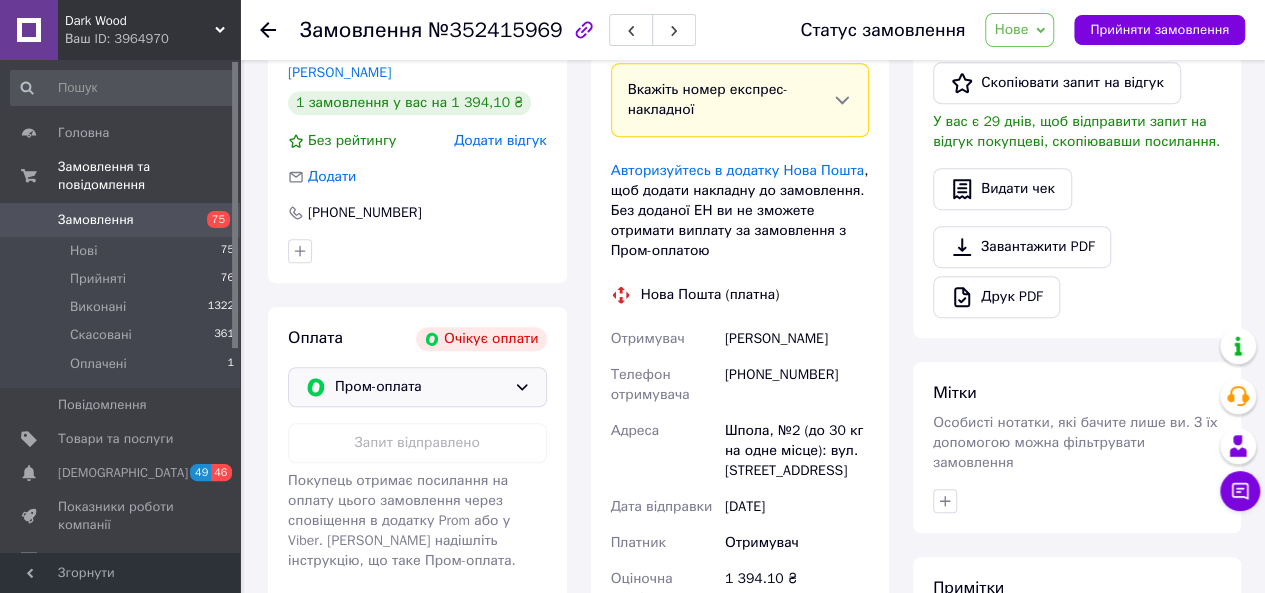 click on "Замовлення" at bounding box center [121, 220] 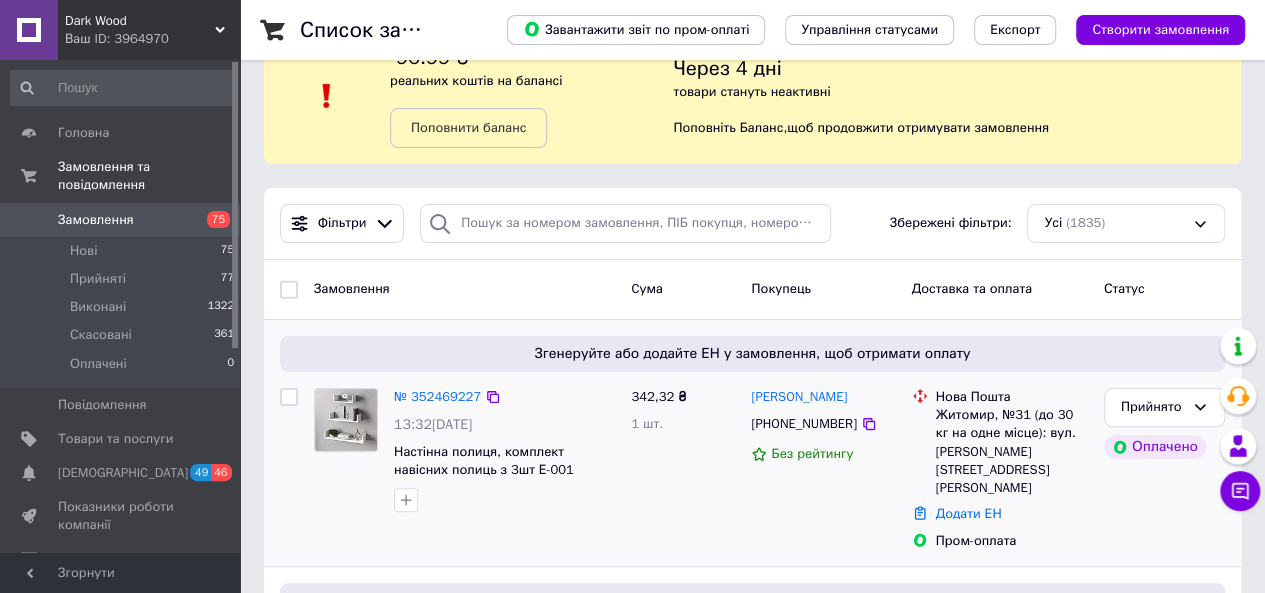 scroll, scrollTop: 46, scrollLeft: 0, axis: vertical 